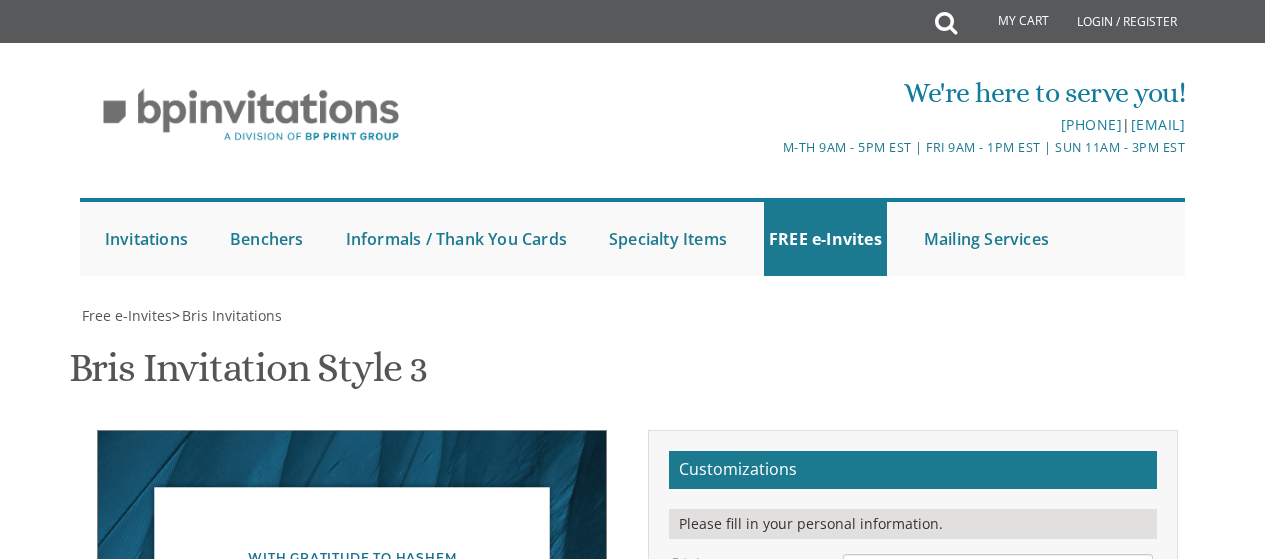scroll, scrollTop: 0, scrollLeft: 0, axis: both 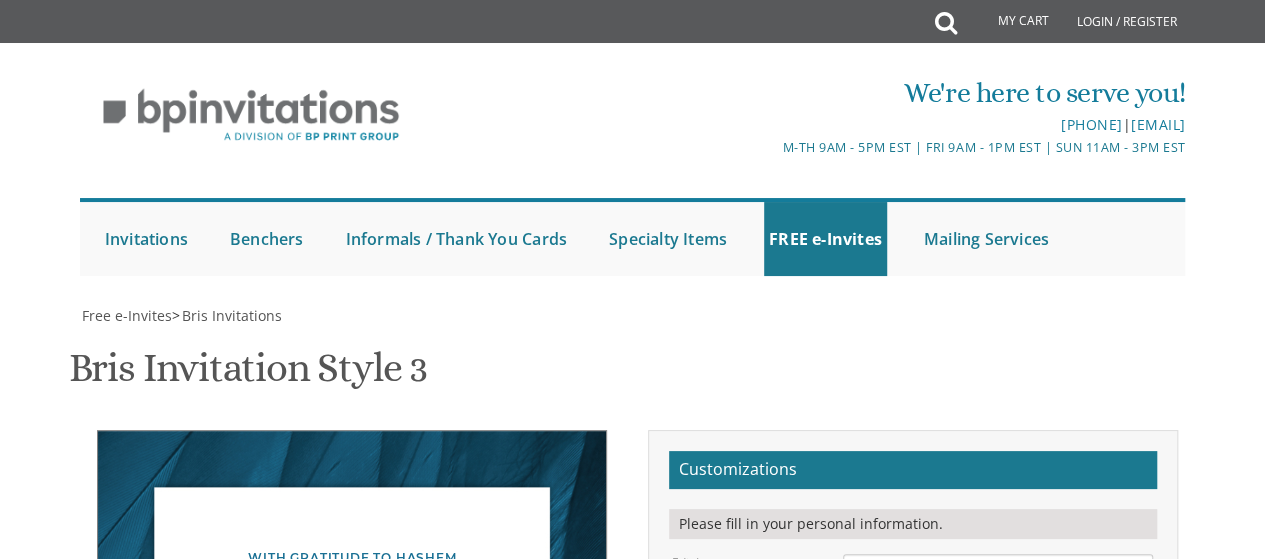 click on "This Shabbos, Parshas Bo
At our home
100 Williams Street, Lakewood, NJ" at bounding box center [998, 707] 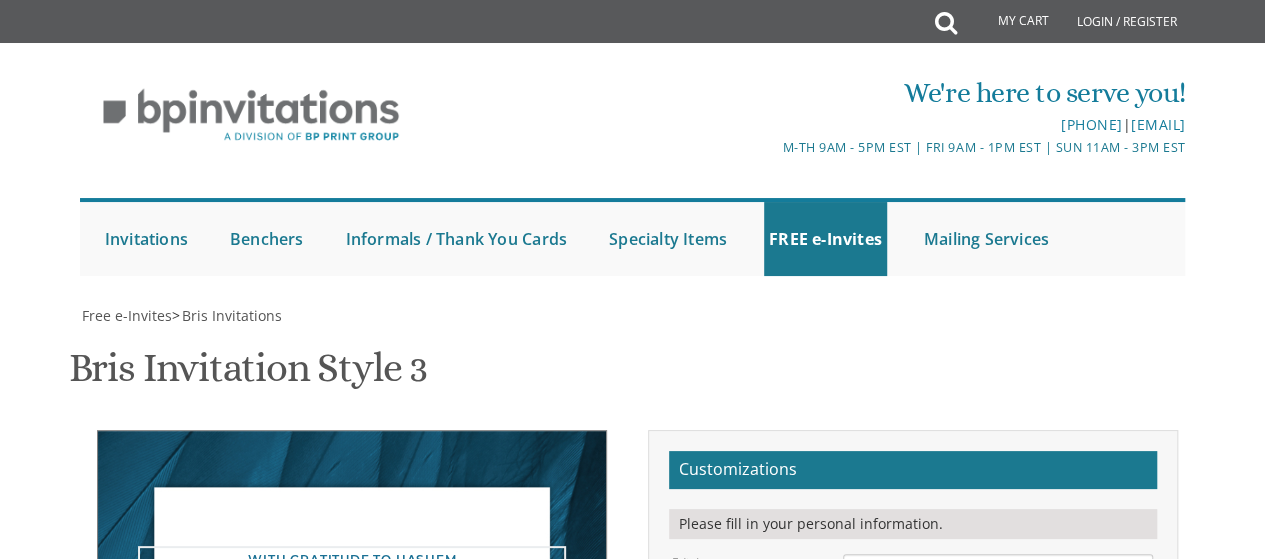 click on "This Shabbos, Parshas Bo
At our home
100 Williams Street, Lakewood, NJ" at bounding box center (998, 707) 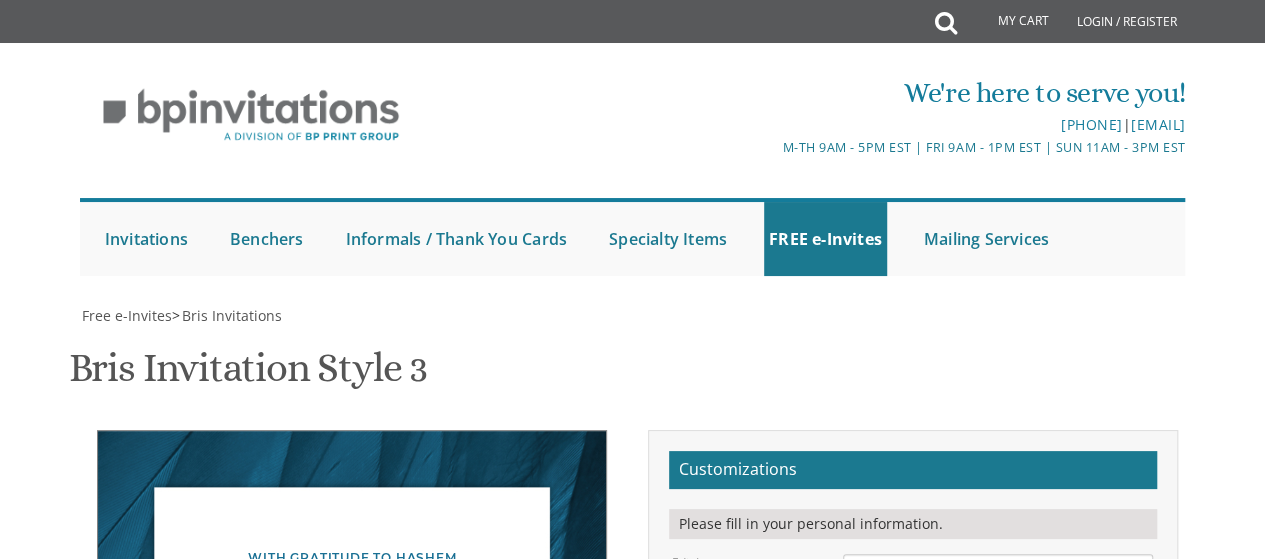 click on "This Shabbos, Parshas Bo
At our home
100 Williams Street, Lakewood, NJ" at bounding box center (998, 707) 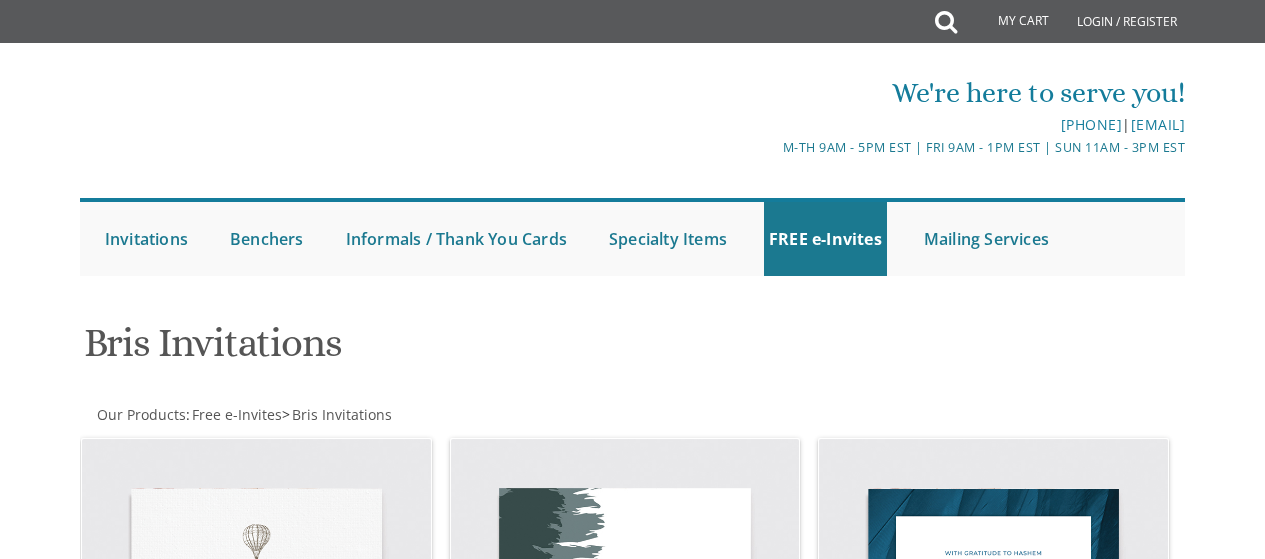 scroll, scrollTop: 0, scrollLeft: 0, axis: both 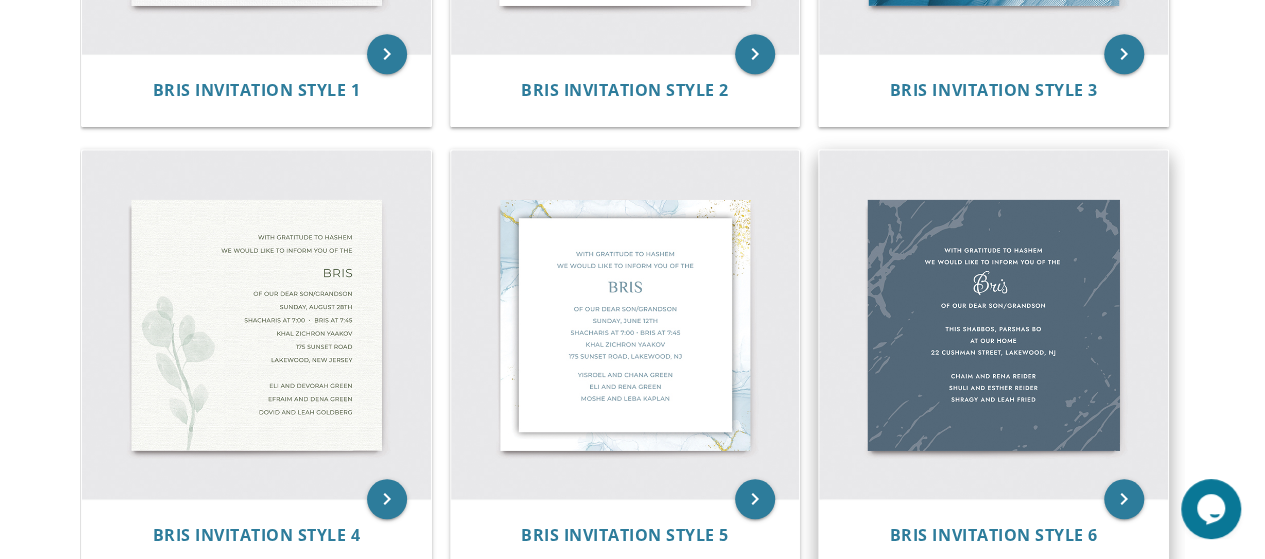 click at bounding box center (993, 324) 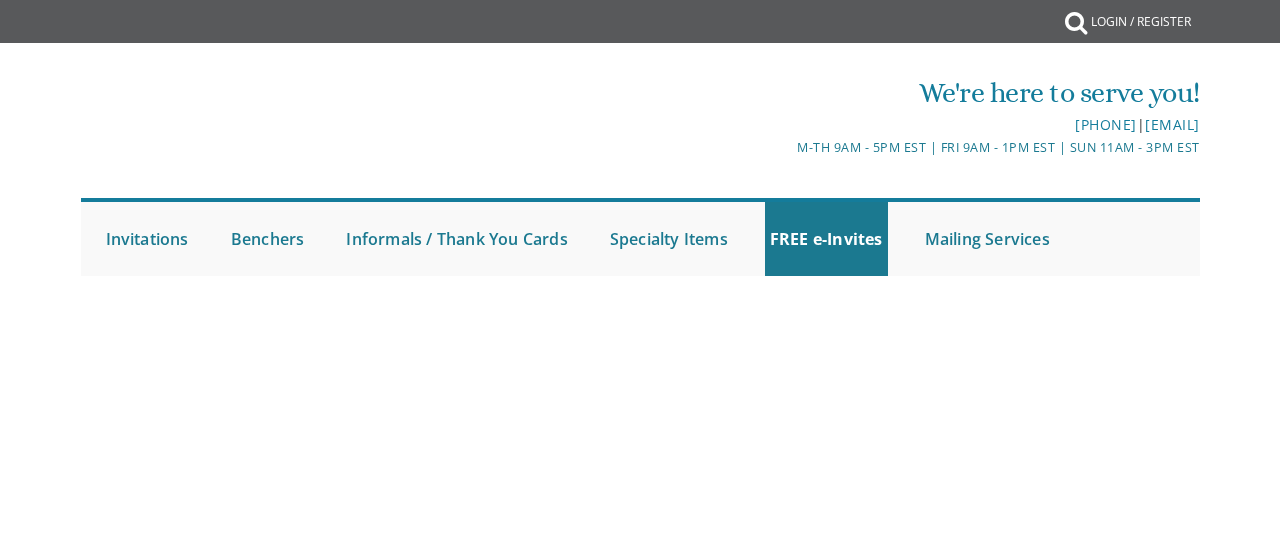 scroll, scrollTop: 0, scrollLeft: 0, axis: both 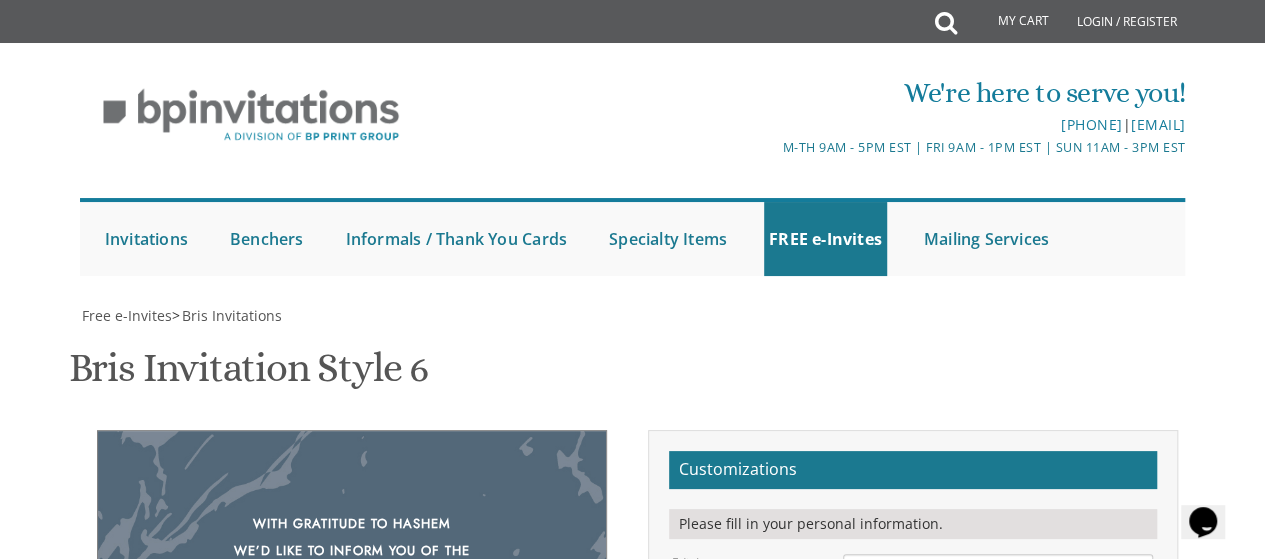 click on "With gratitude to Hashem
We’d like to inform you of the" at bounding box center [998, 581] 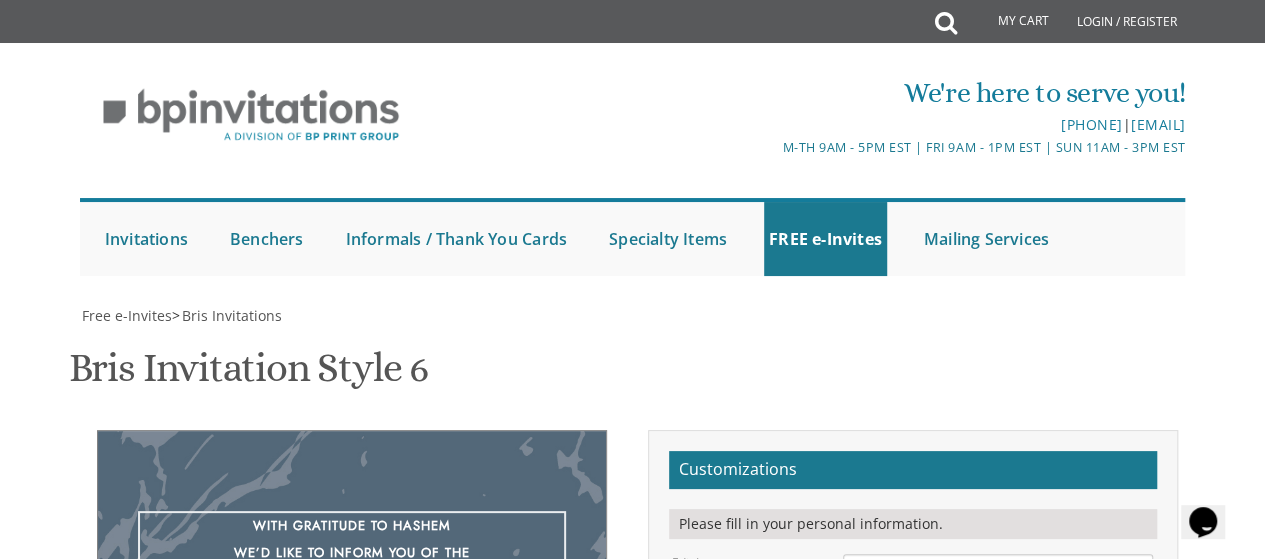 click on "With gratitude to Hashem
We’d like to inform you of the" at bounding box center (998, 581) 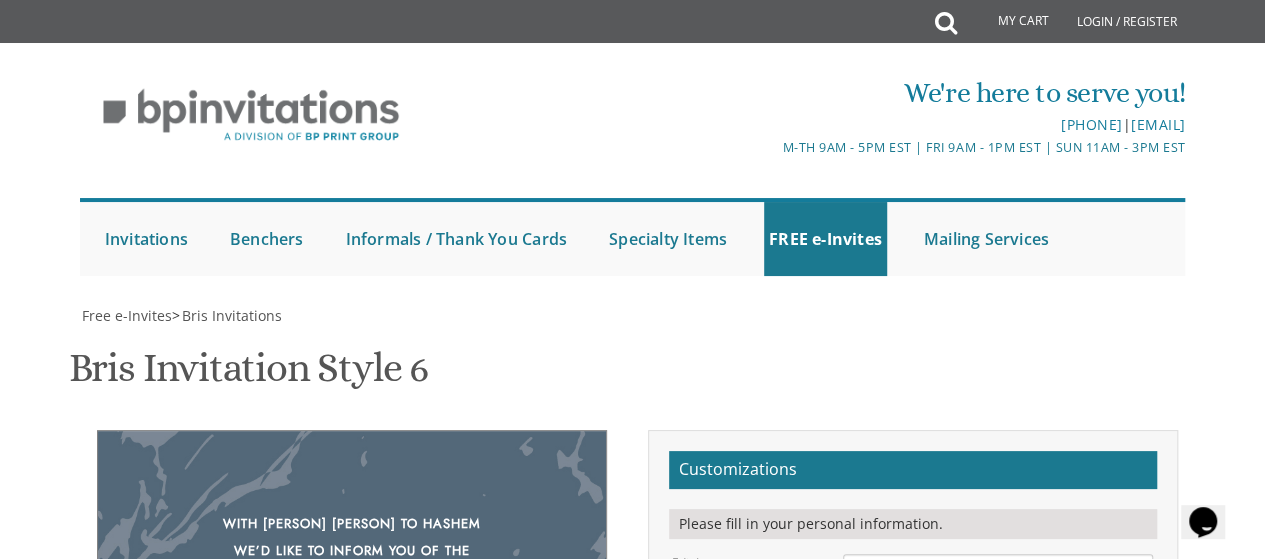drag, startPoint x: 854, startPoint y: 231, endPoint x: 1062, endPoint y: 292, distance: 216.76024 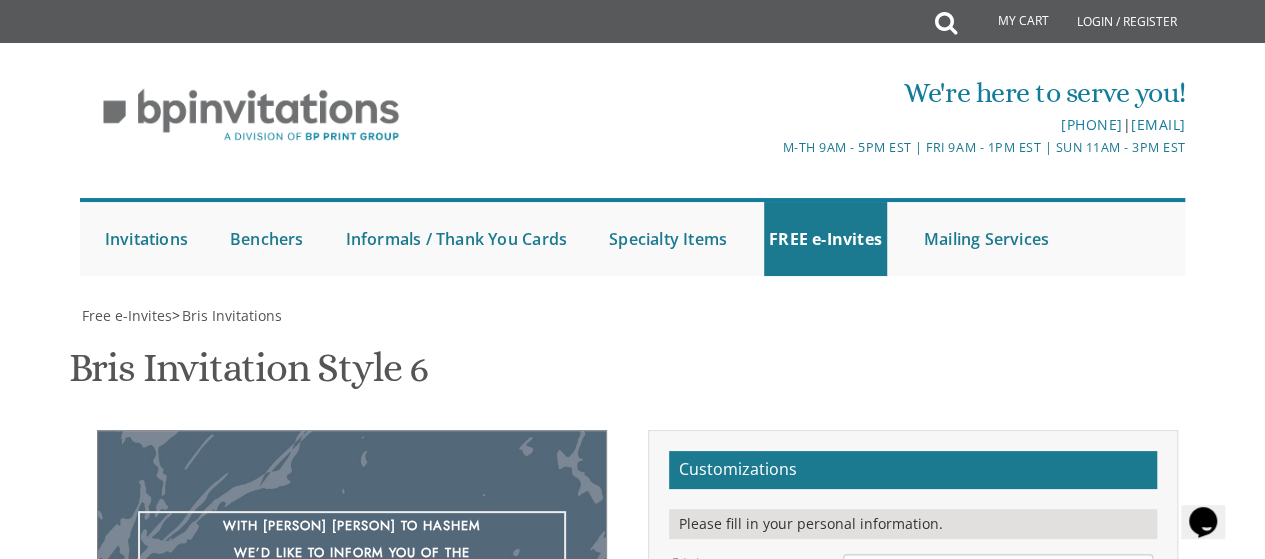 drag, startPoint x: 992, startPoint y: 217, endPoint x: 888, endPoint y: 211, distance: 104.172935 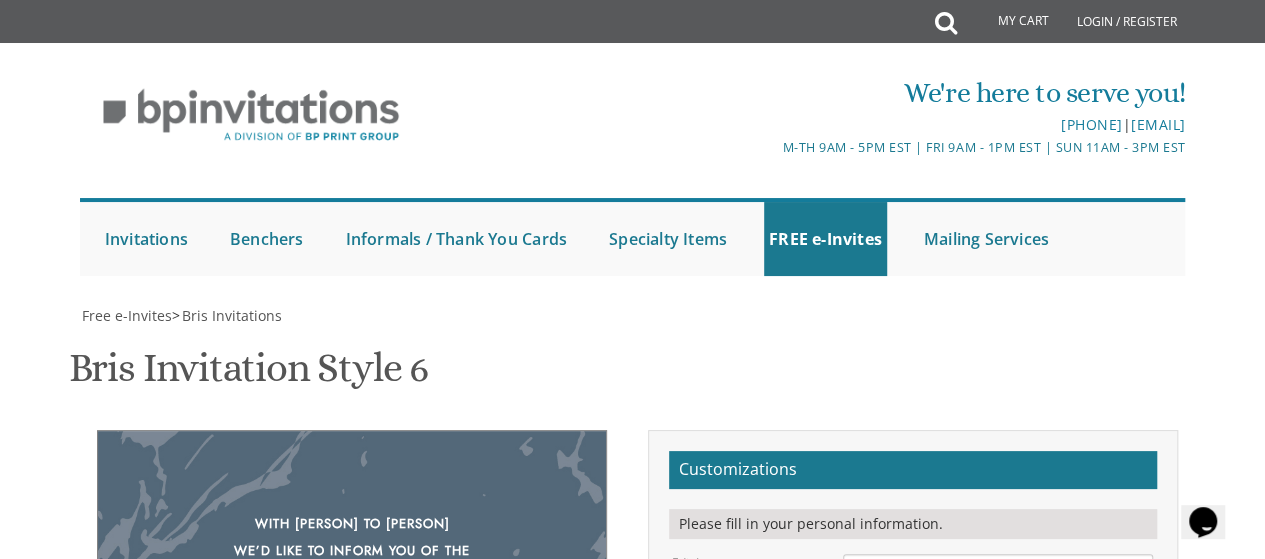 scroll, scrollTop: 416, scrollLeft: 0, axis: vertical 